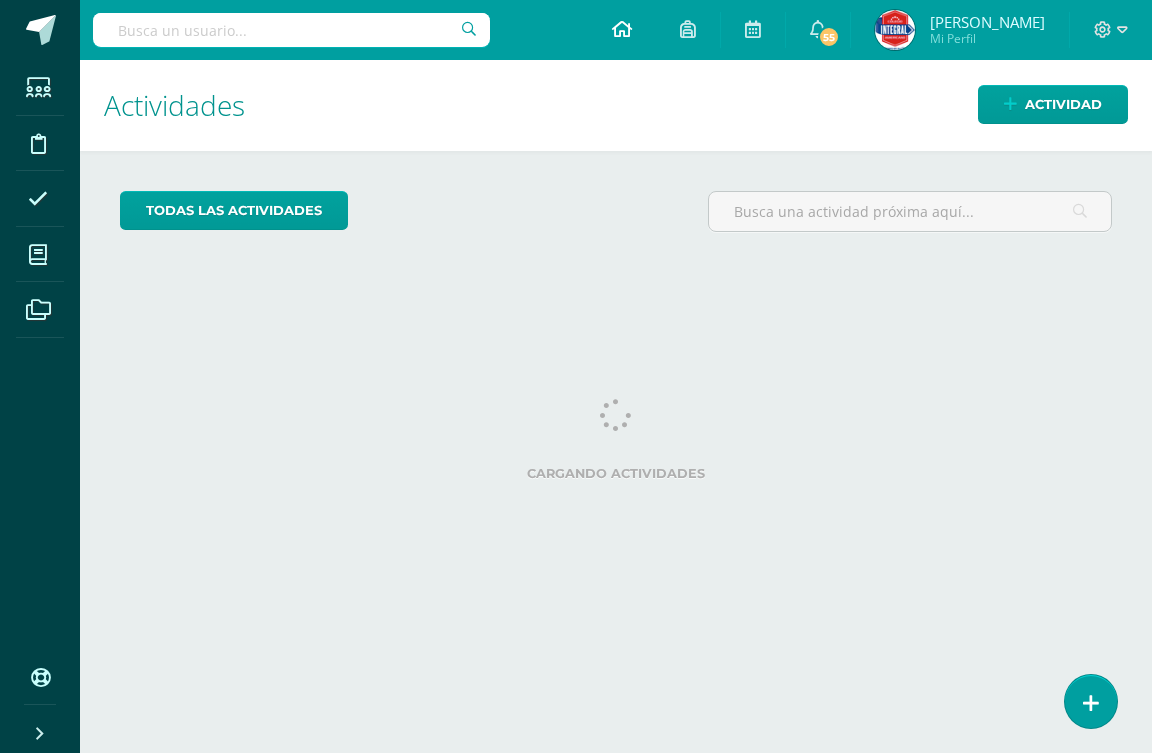 scroll, scrollTop: 0, scrollLeft: 0, axis: both 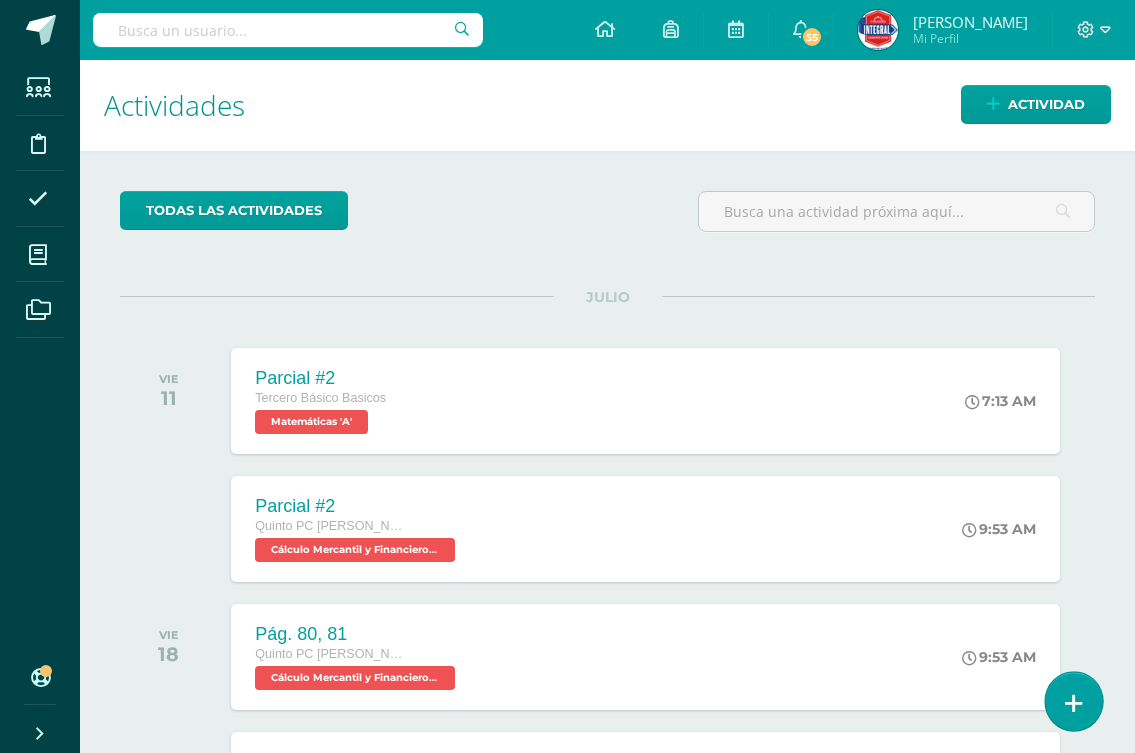 click at bounding box center [1073, 701] 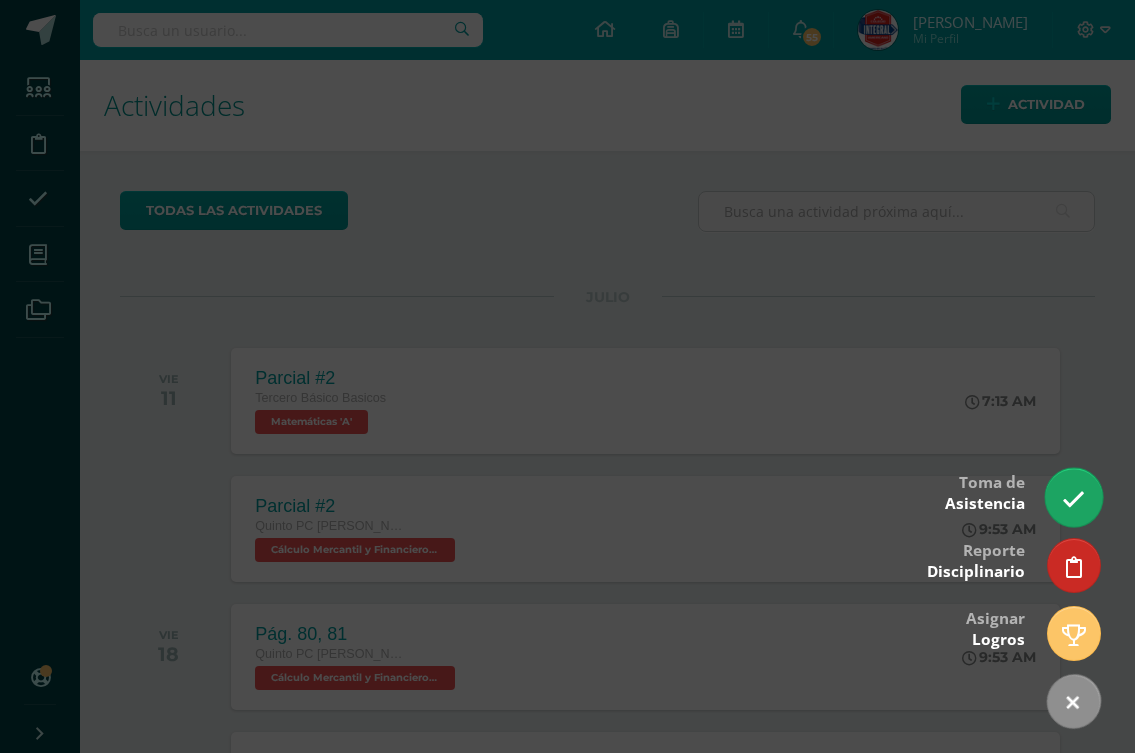 click at bounding box center (1073, 497) 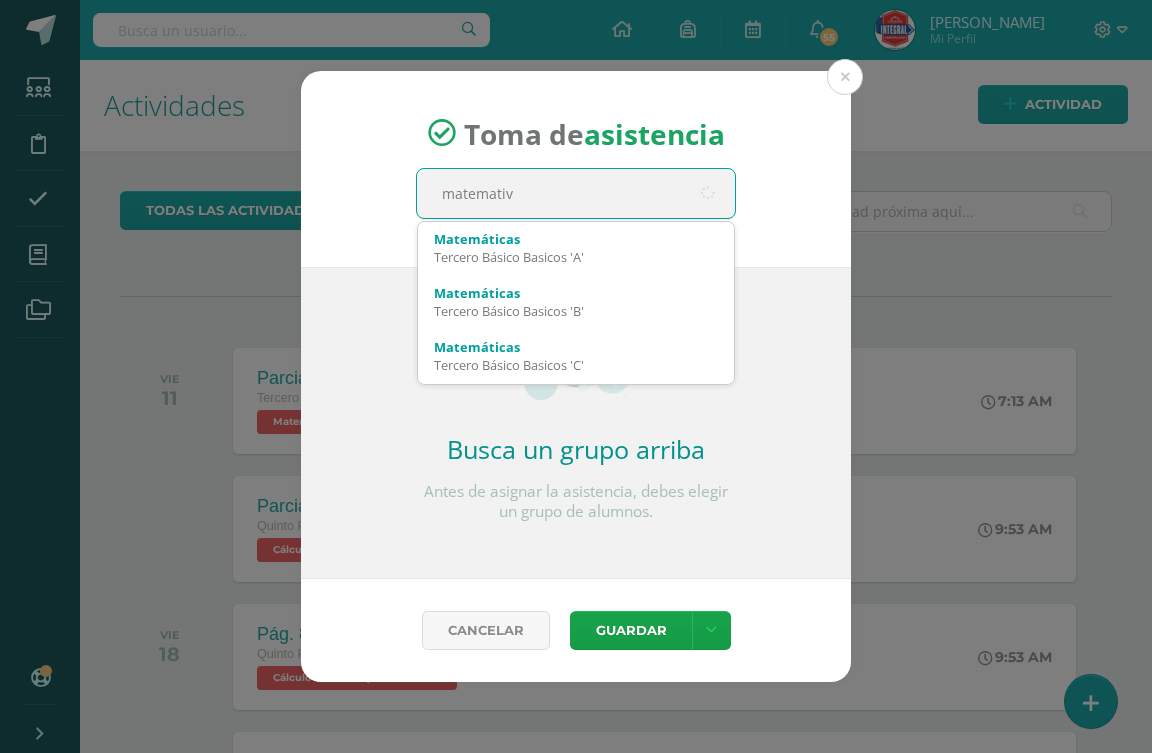 type on "matemativa" 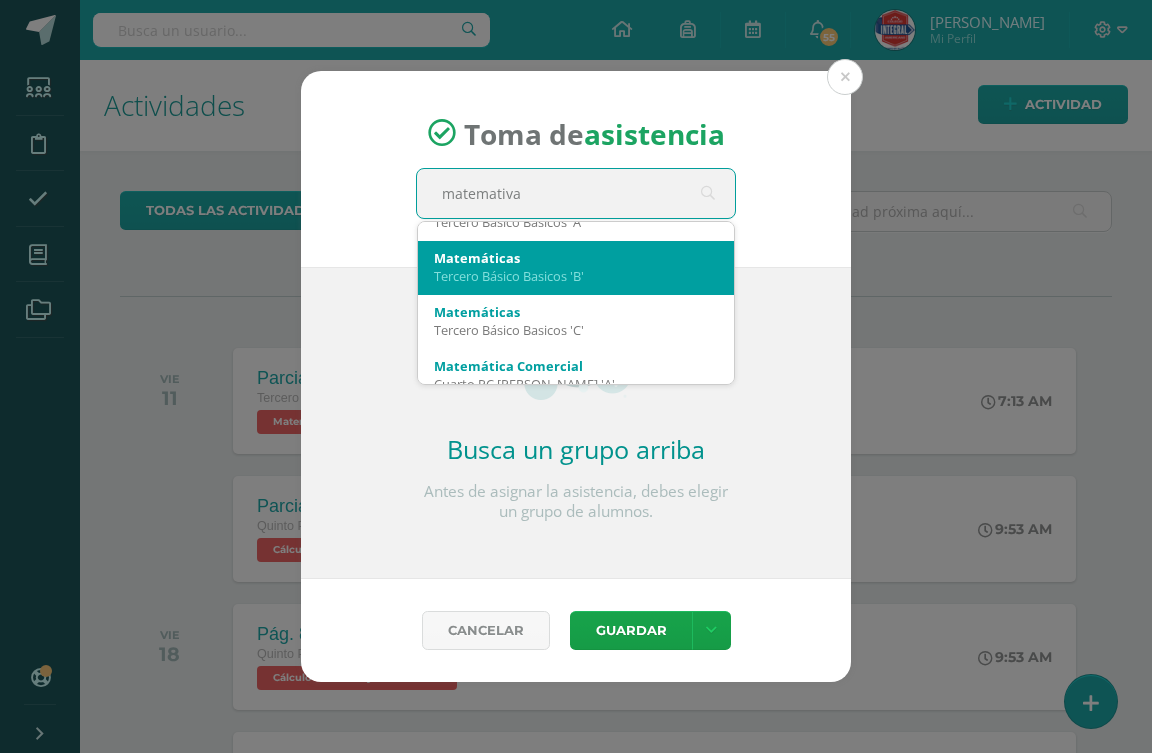 scroll, scrollTop: 54, scrollLeft: 0, axis: vertical 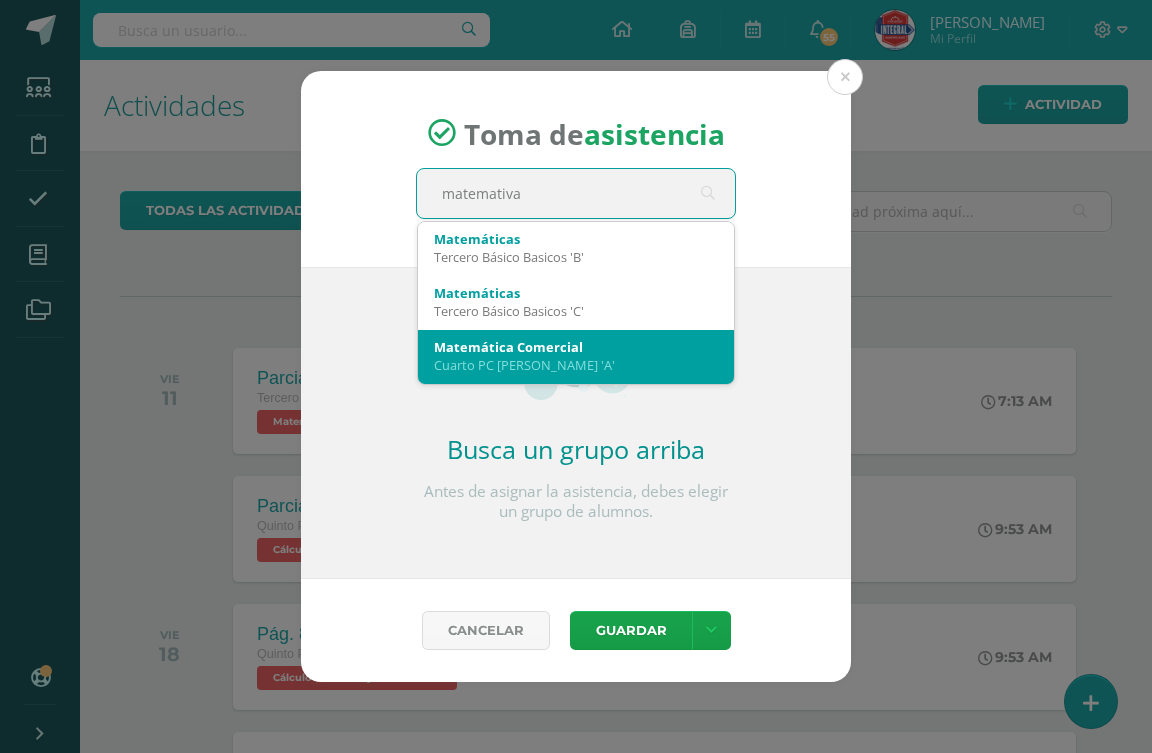click on "Matemática Comercial" at bounding box center [576, 347] 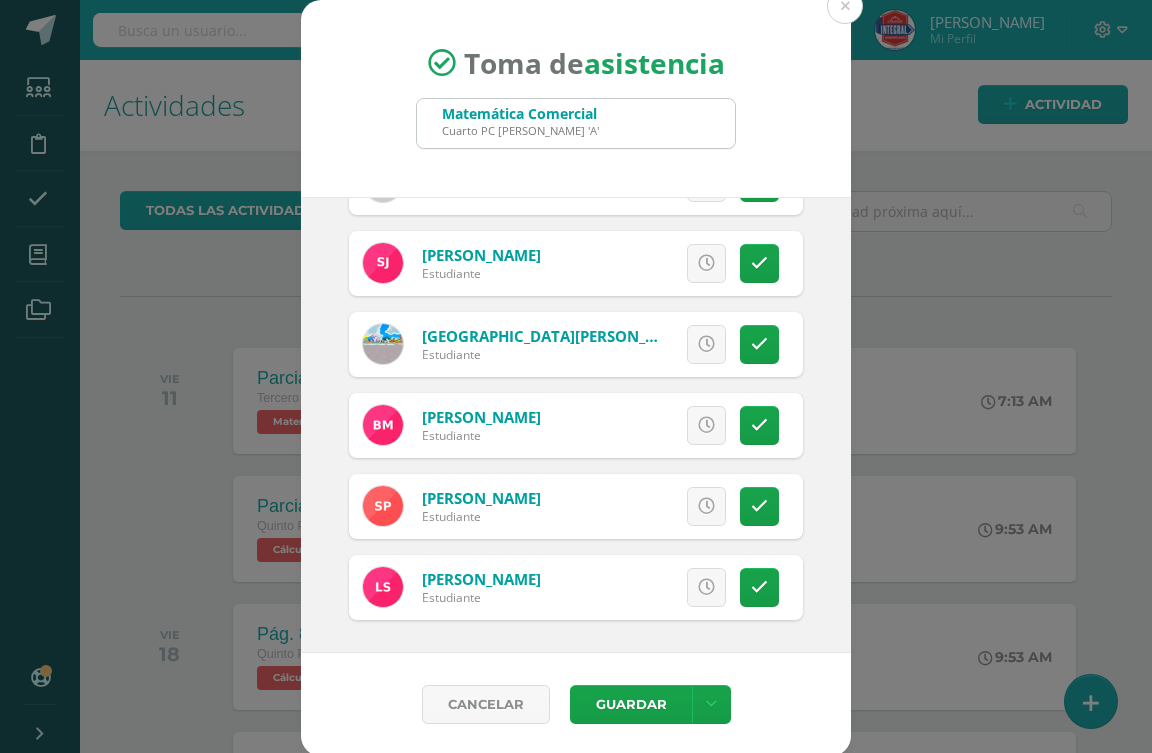 scroll, scrollTop: 361, scrollLeft: 0, axis: vertical 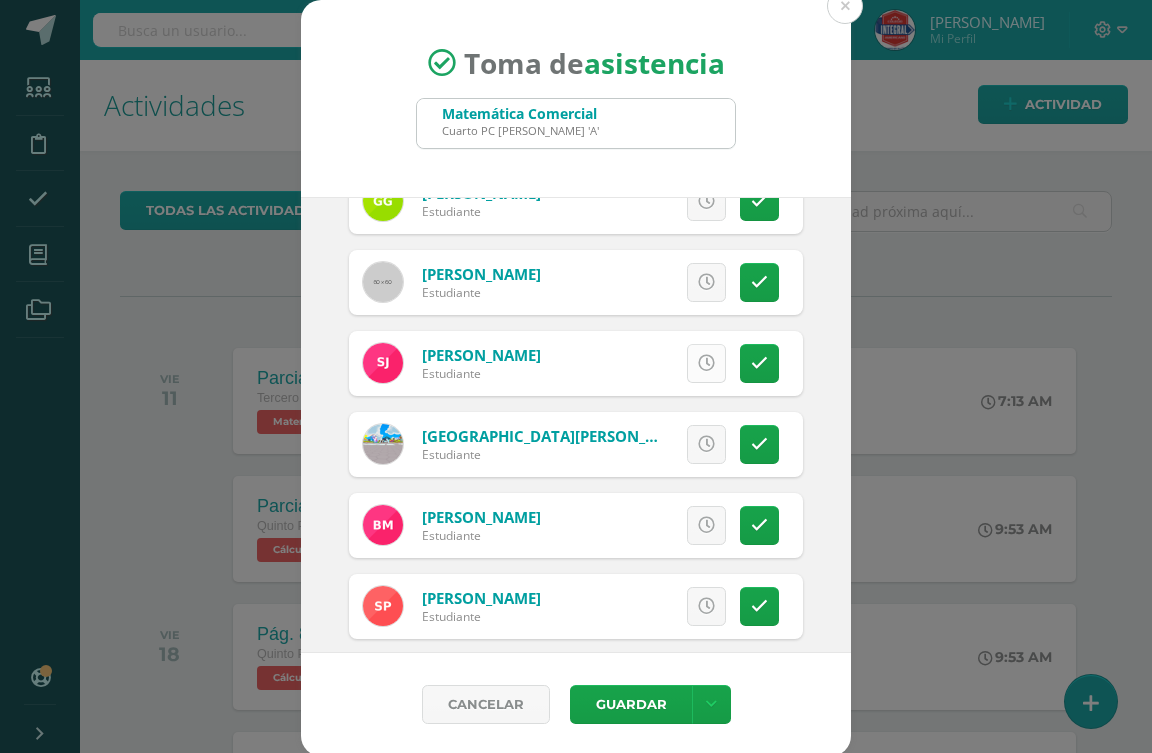 click at bounding box center (706, 363) 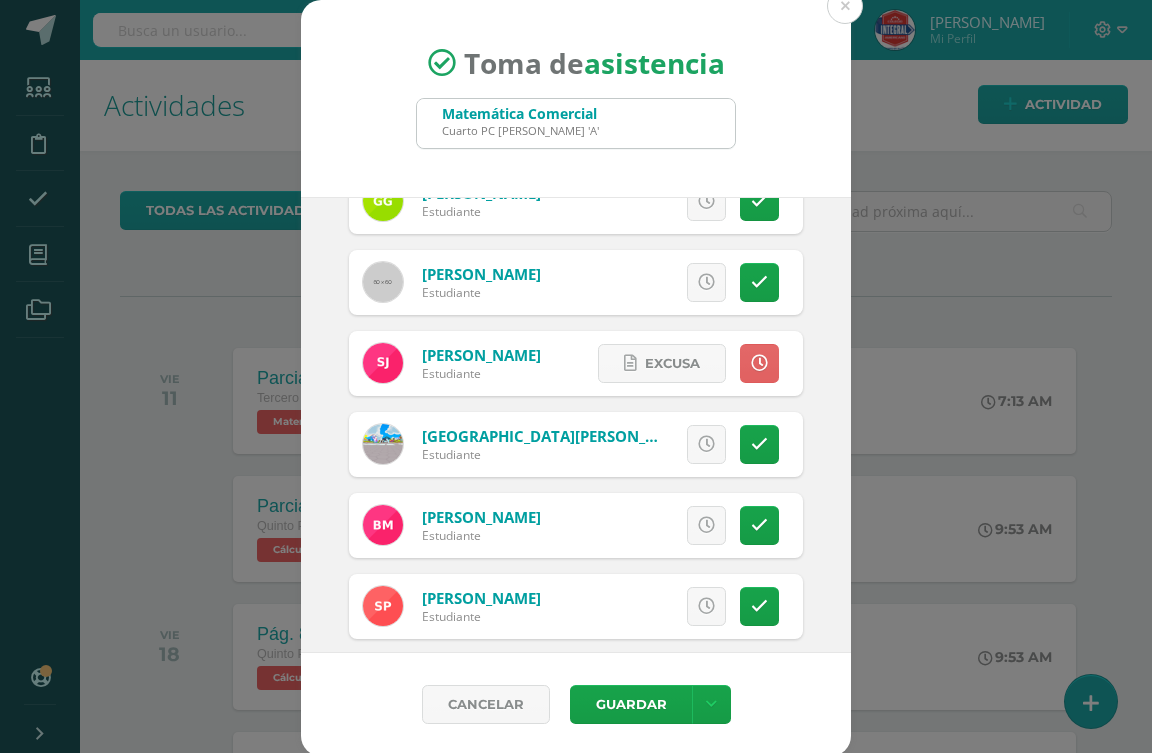 scroll, scrollTop: 461, scrollLeft: 0, axis: vertical 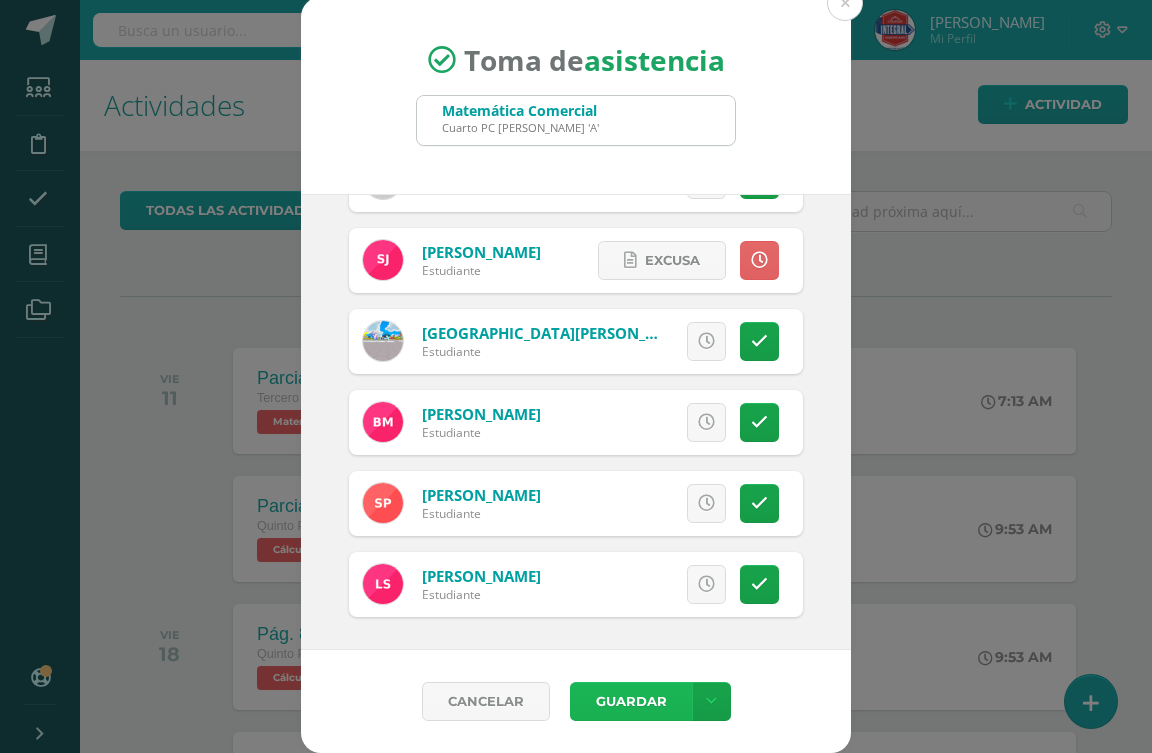 click on "Guardar" at bounding box center [631, 701] 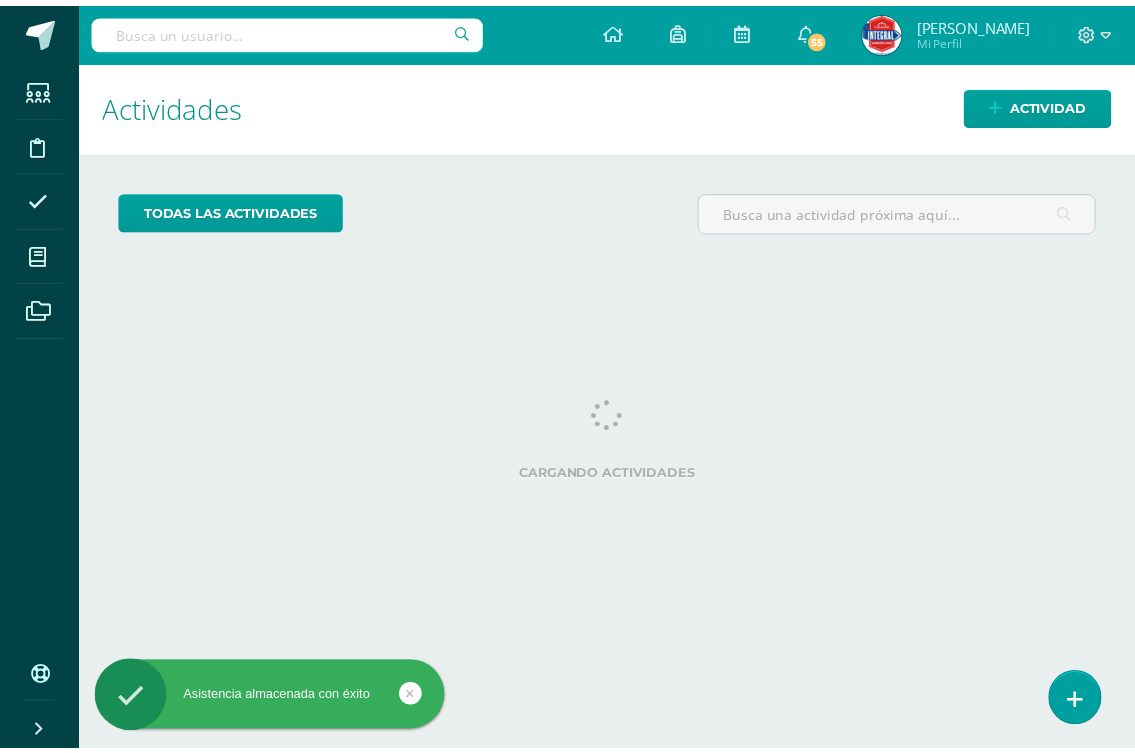 scroll, scrollTop: 0, scrollLeft: 0, axis: both 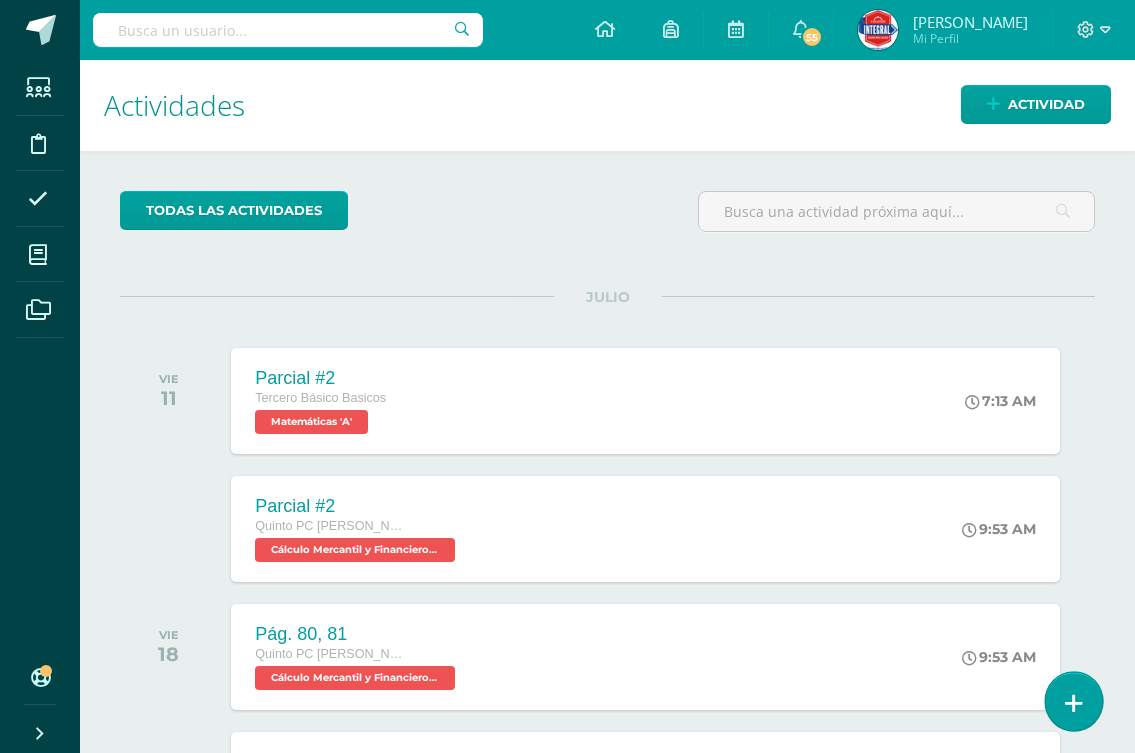click at bounding box center (1073, 701) 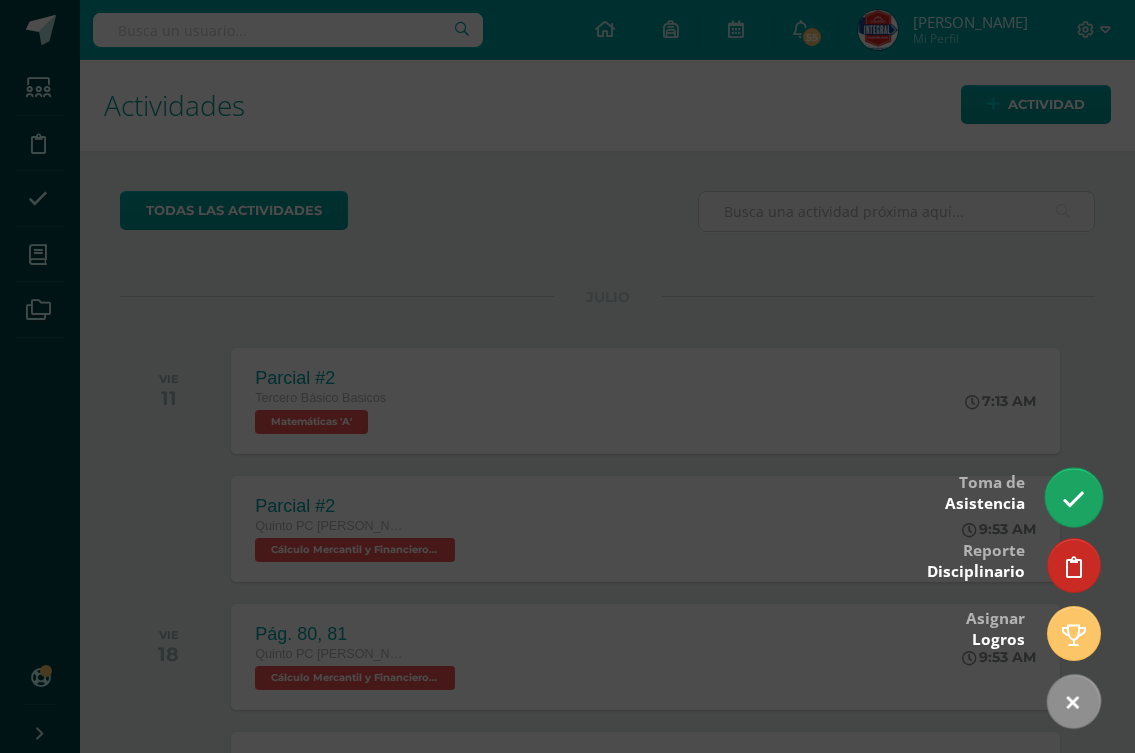 click at bounding box center (1073, 499) 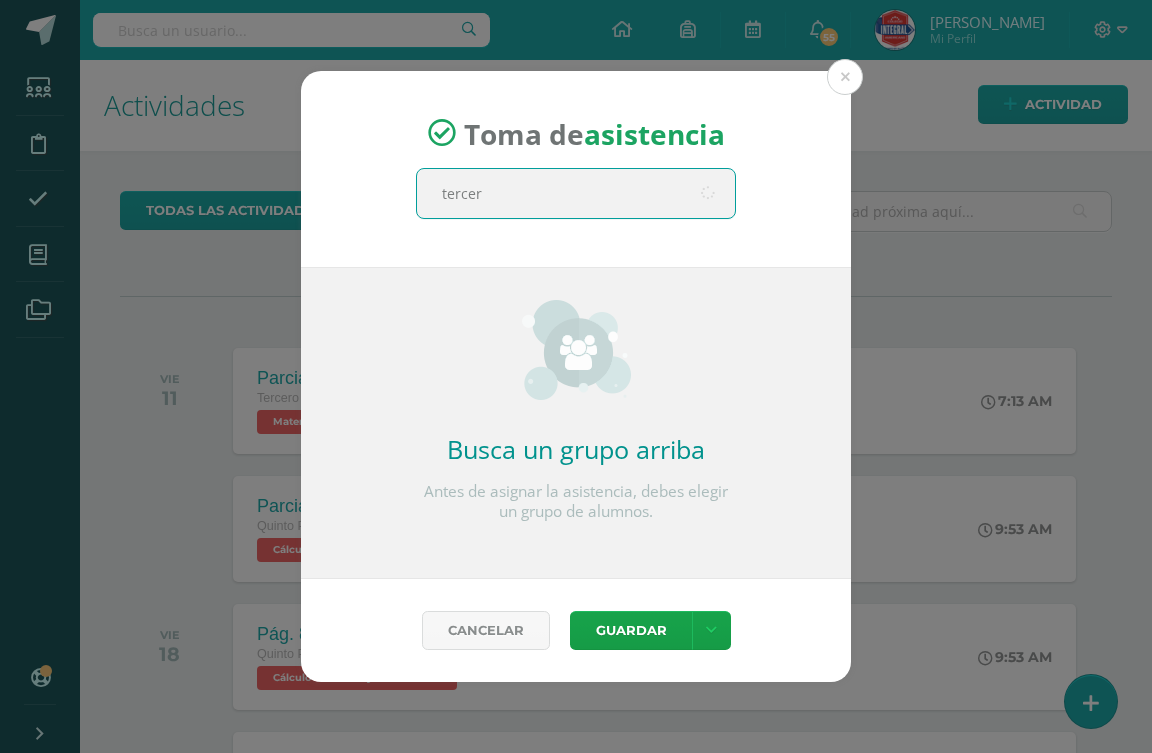 type on "tercero" 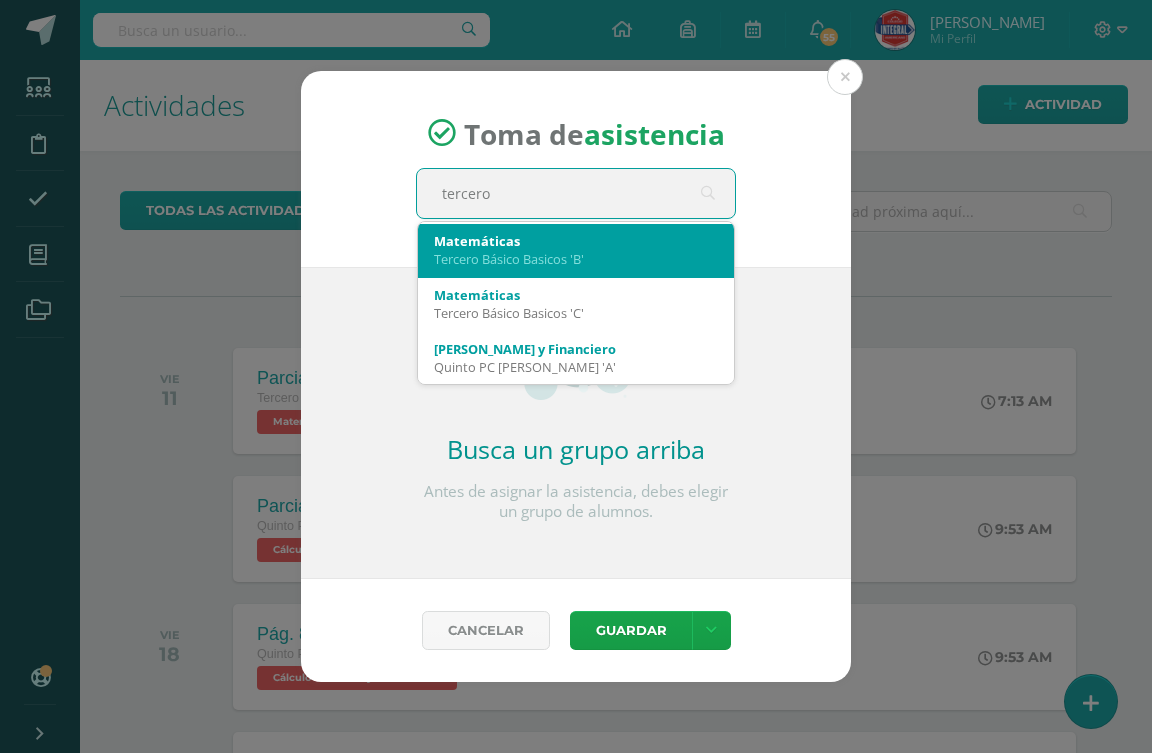 scroll, scrollTop: 108, scrollLeft: 0, axis: vertical 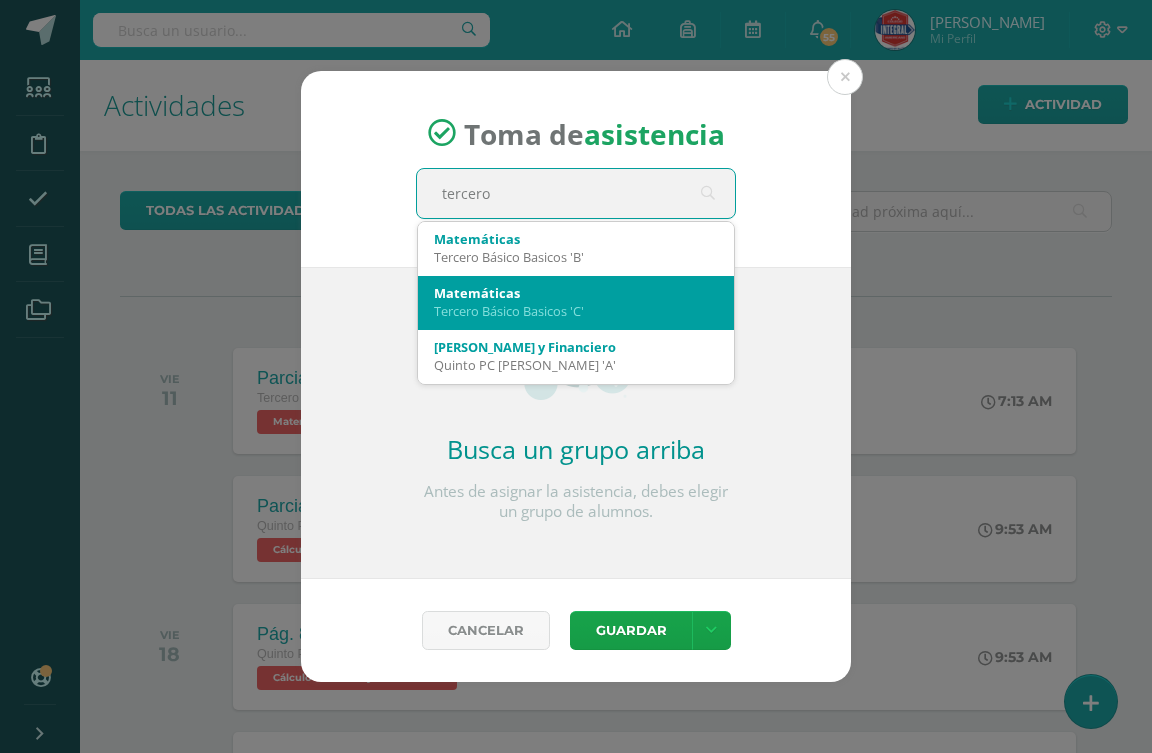 click on "Matemáticas" at bounding box center [576, 293] 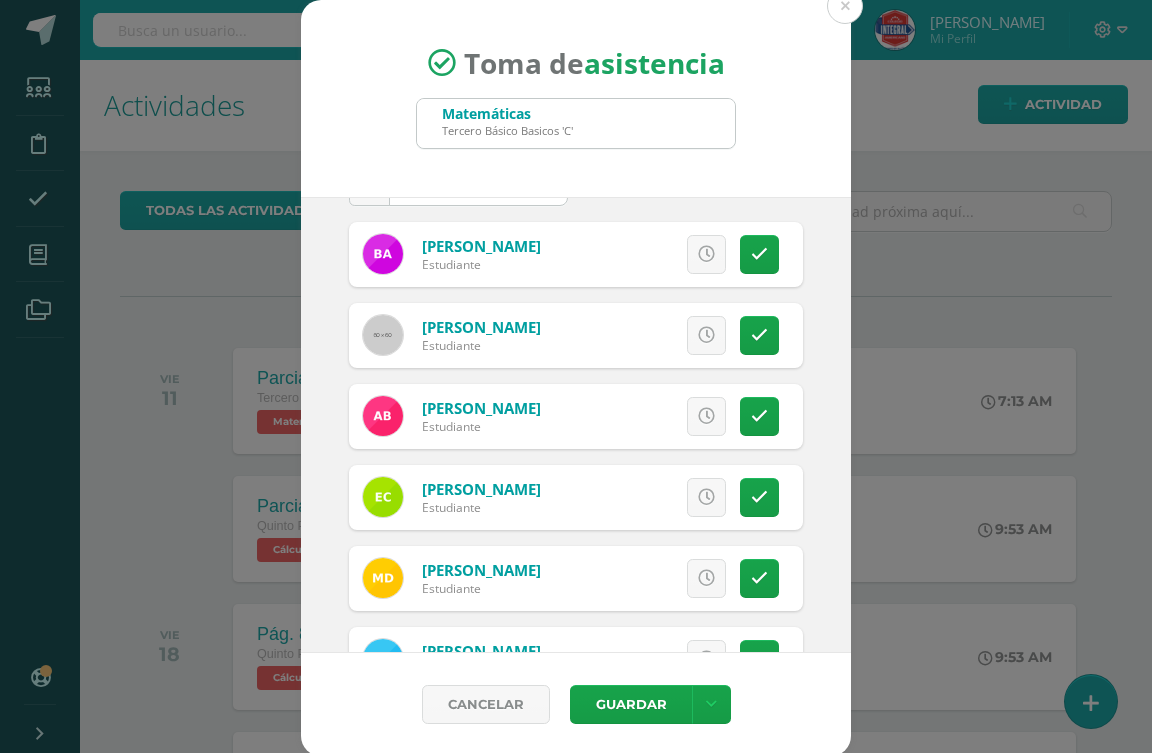 scroll, scrollTop: 100, scrollLeft: 0, axis: vertical 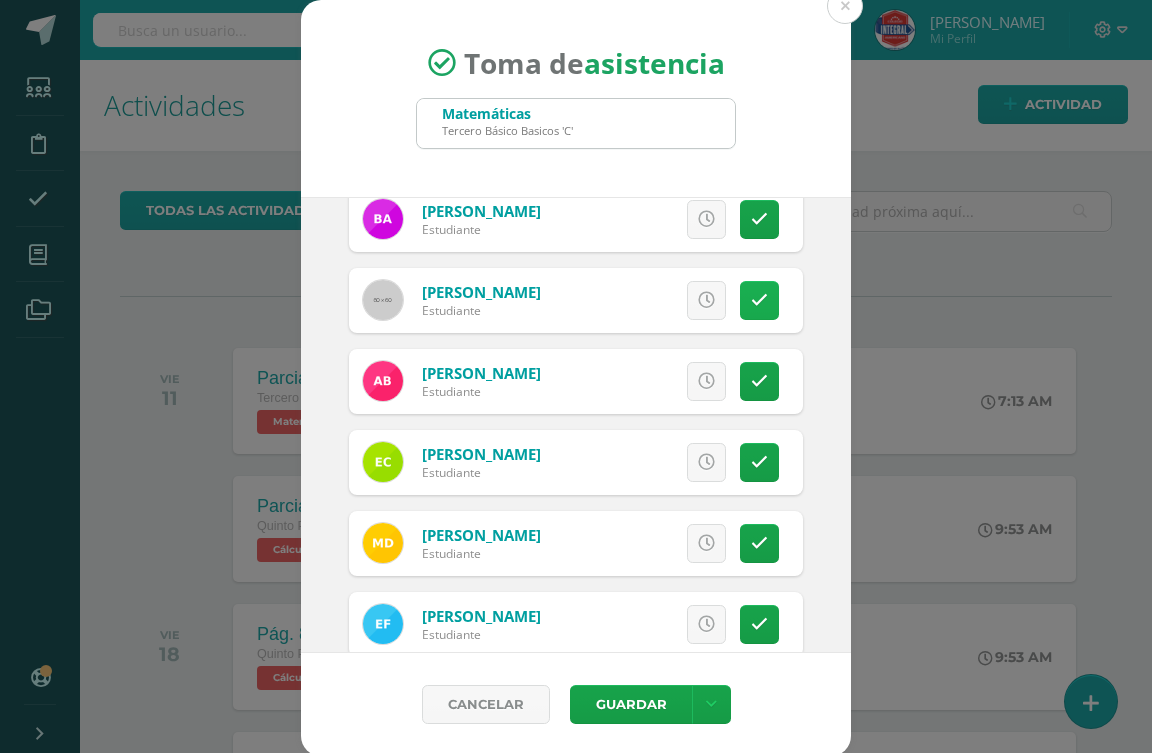 click at bounding box center (759, 300) 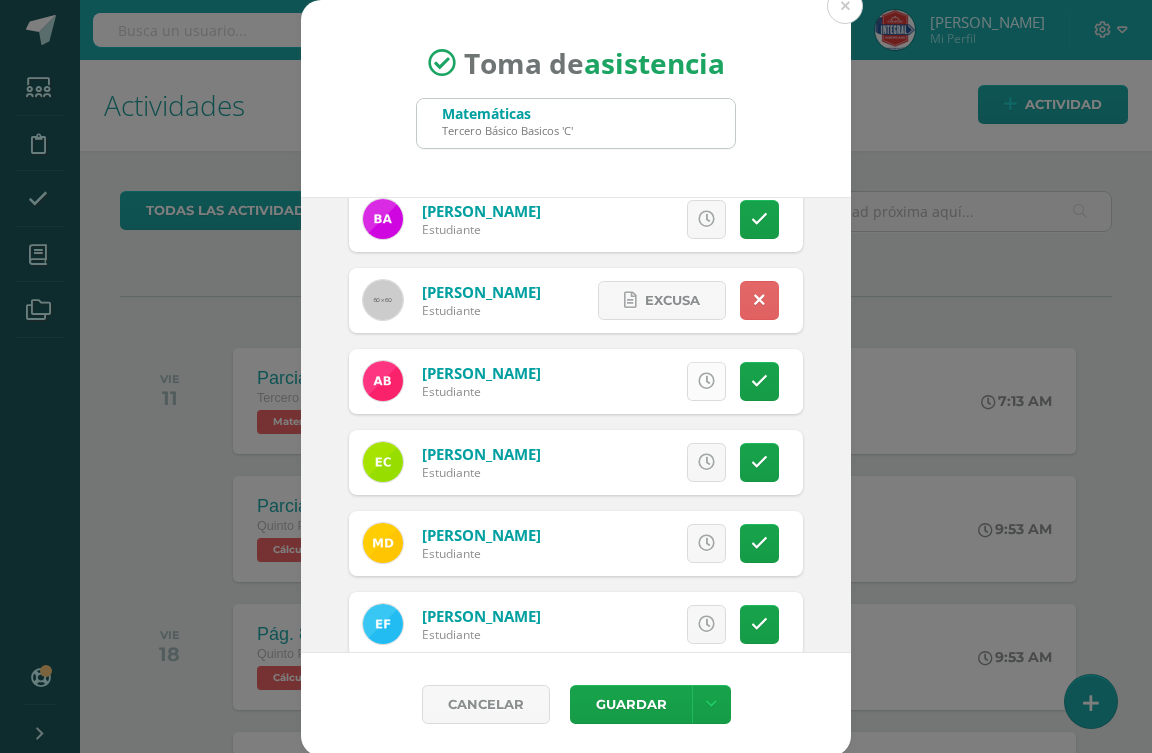 scroll, scrollTop: 200, scrollLeft: 0, axis: vertical 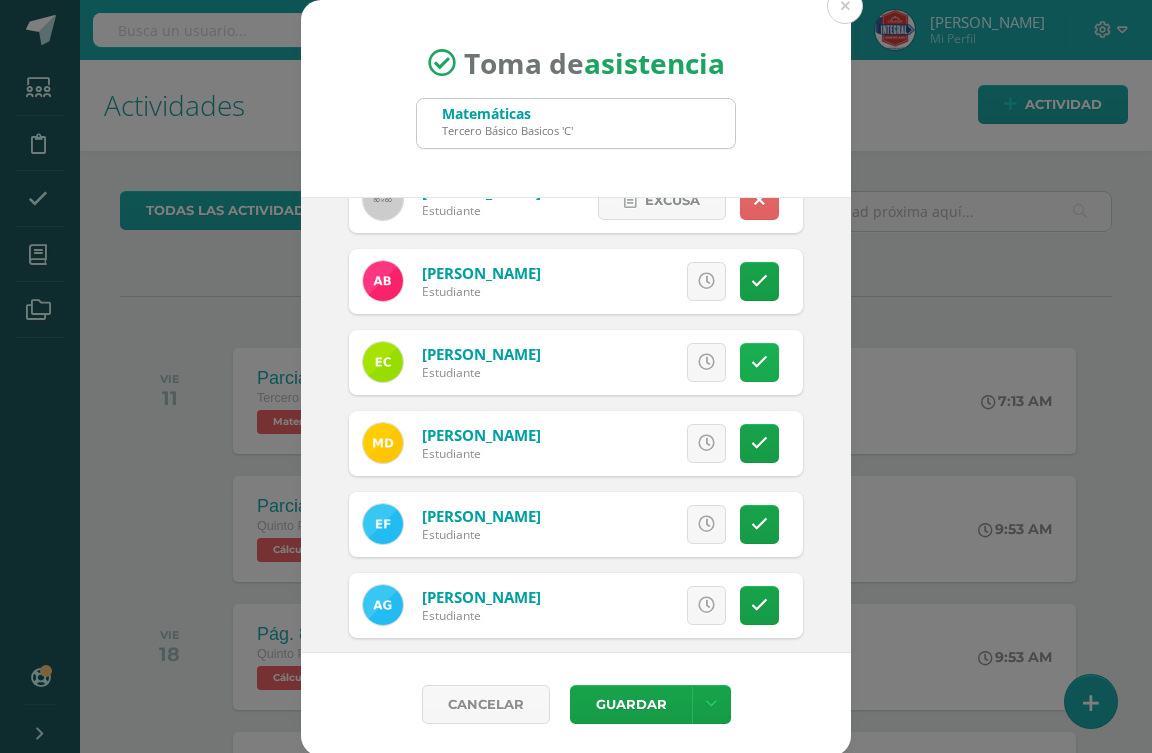 click at bounding box center [759, 362] 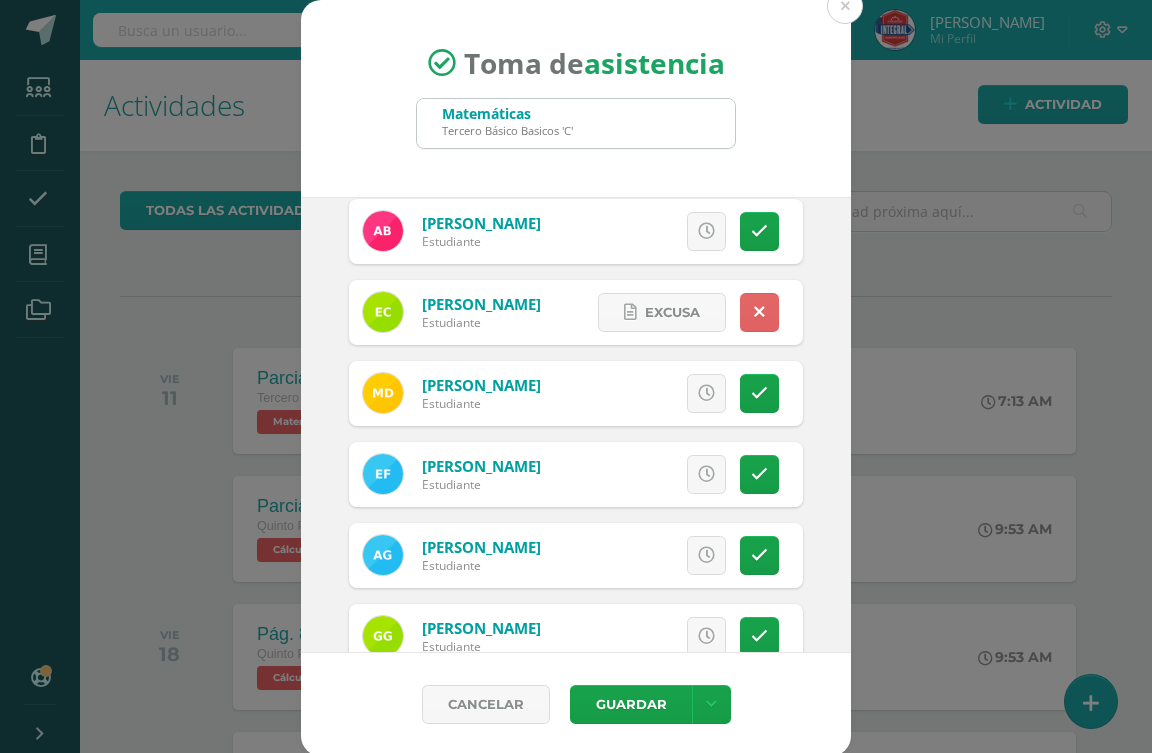 scroll, scrollTop: 300, scrollLeft: 0, axis: vertical 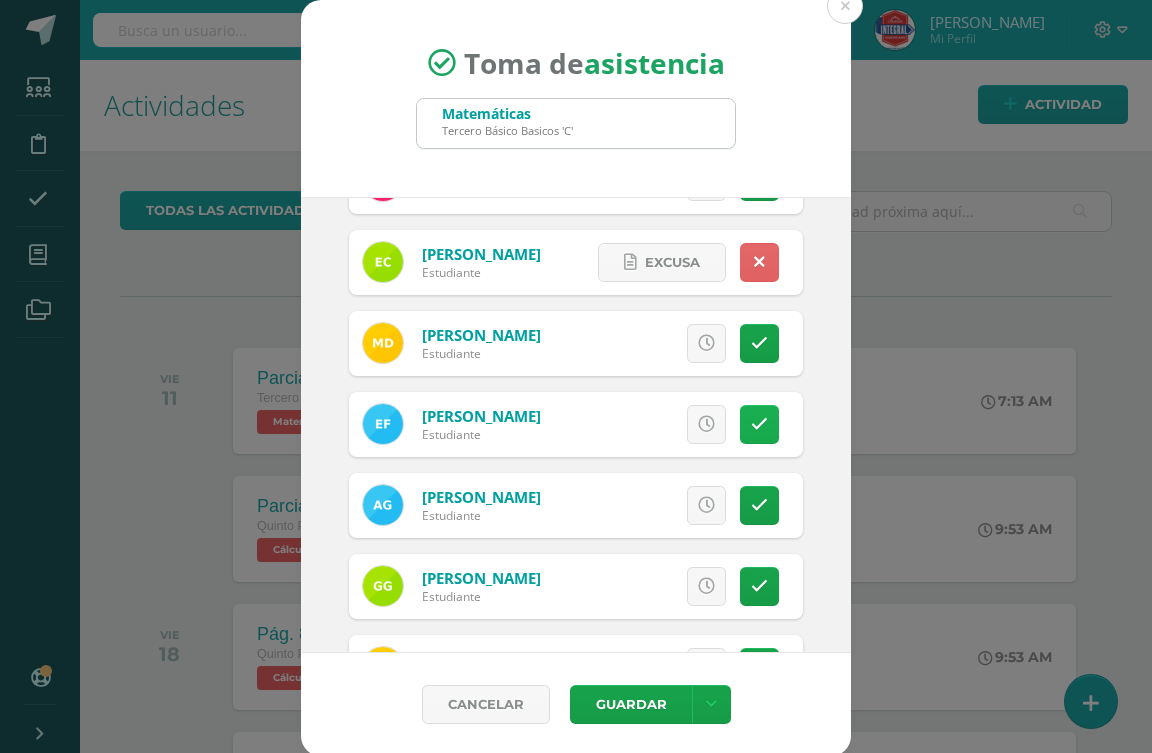 click at bounding box center [759, 424] 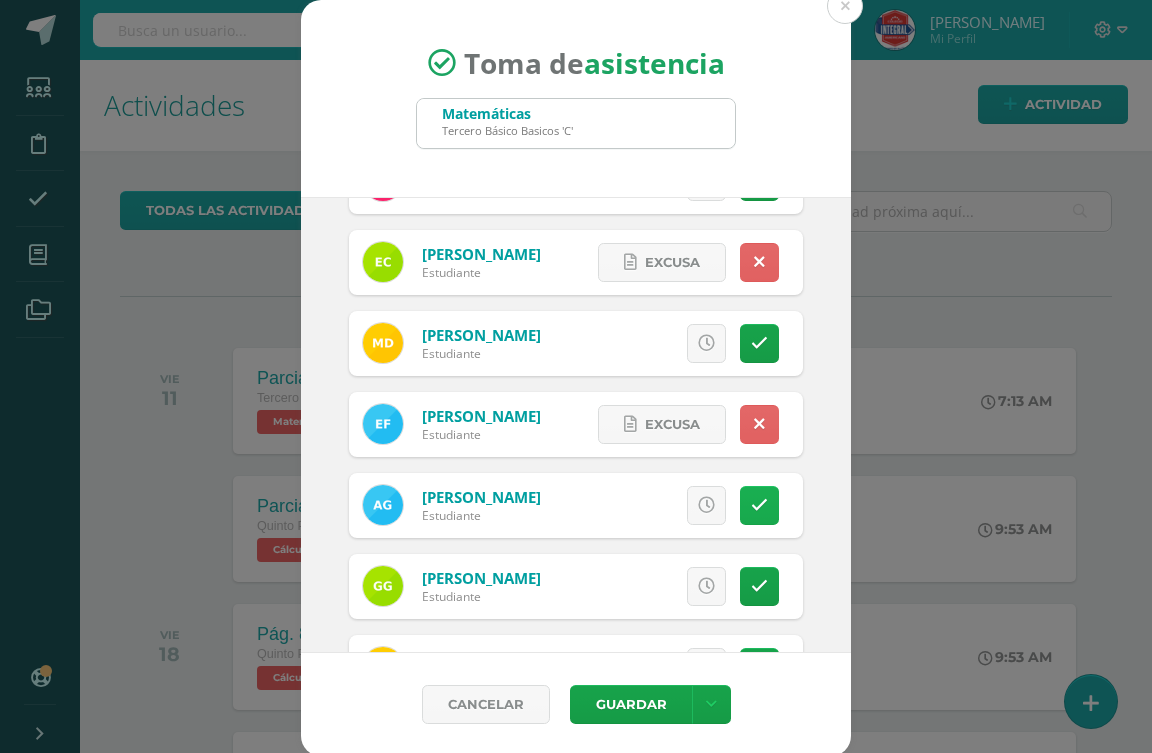 click at bounding box center (759, 505) 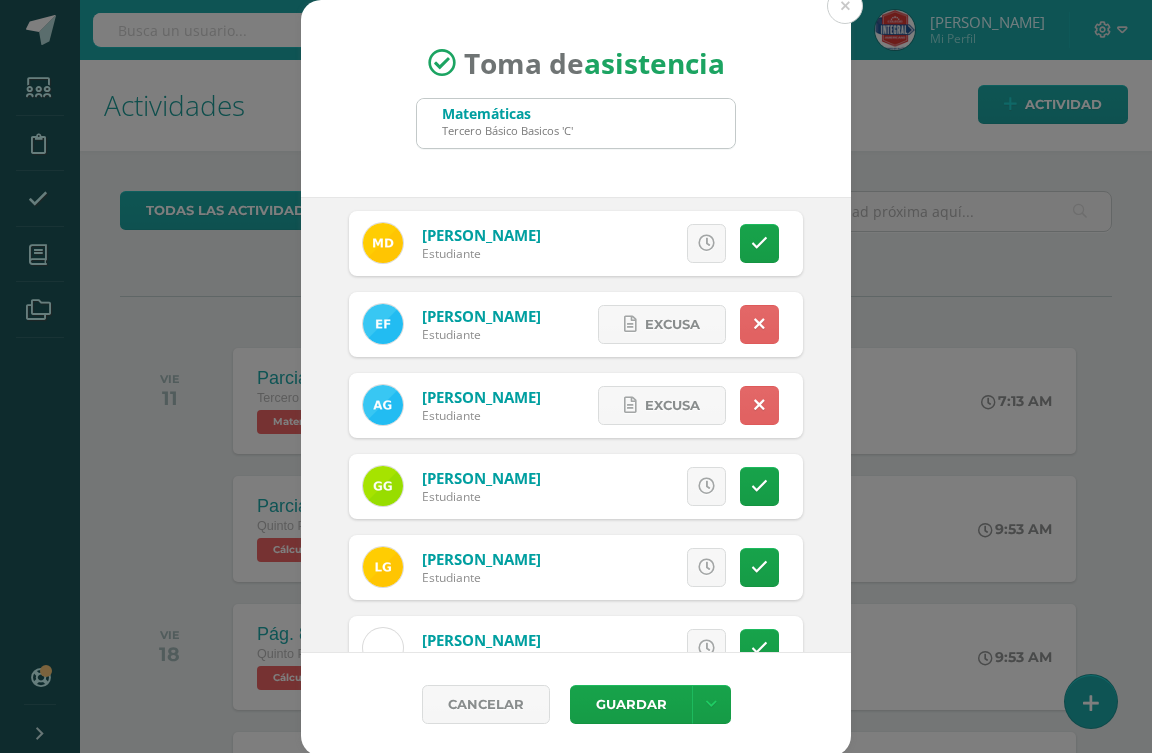 scroll, scrollTop: 500, scrollLeft: 0, axis: vertical 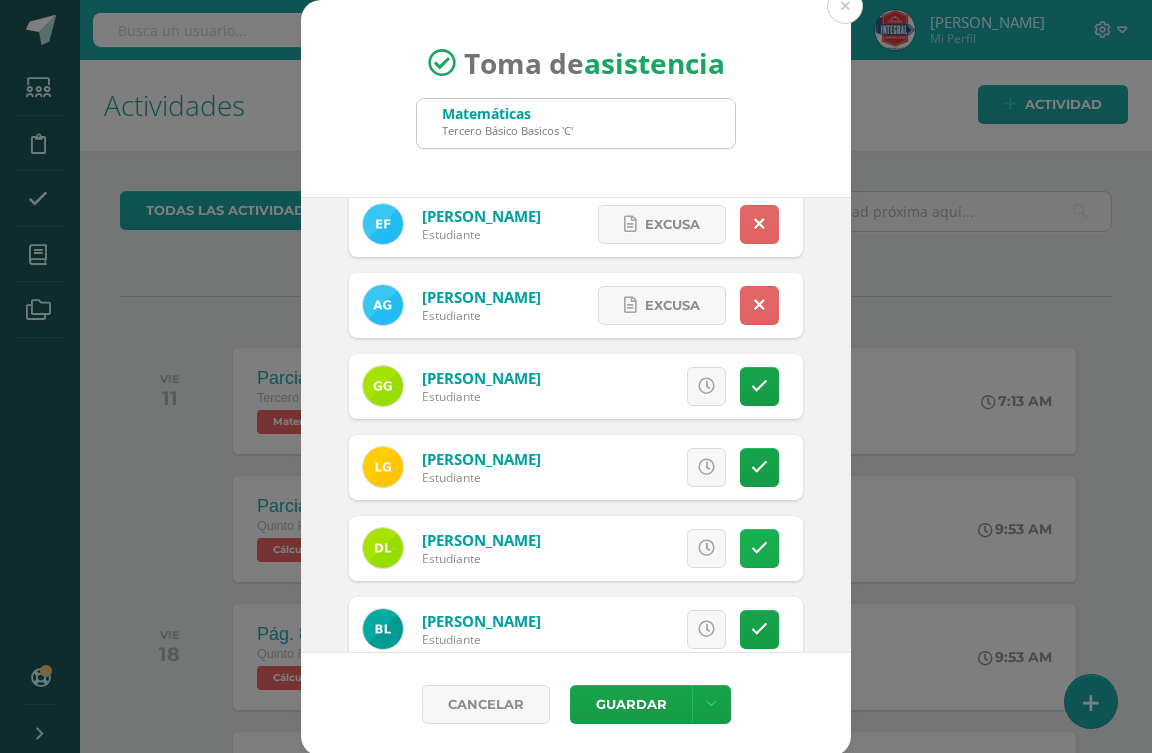 click at bounding box center (759, 548) 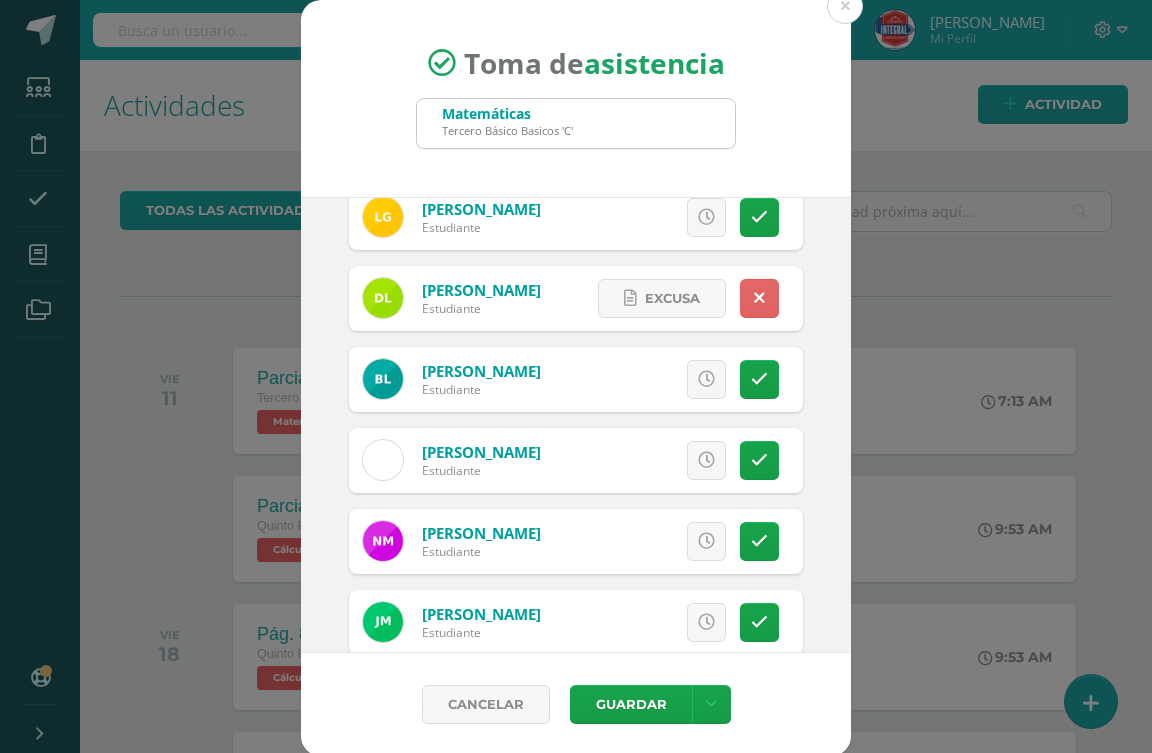 scroll, scrollTop: 800, scrollLeft: 0, axis: vertical 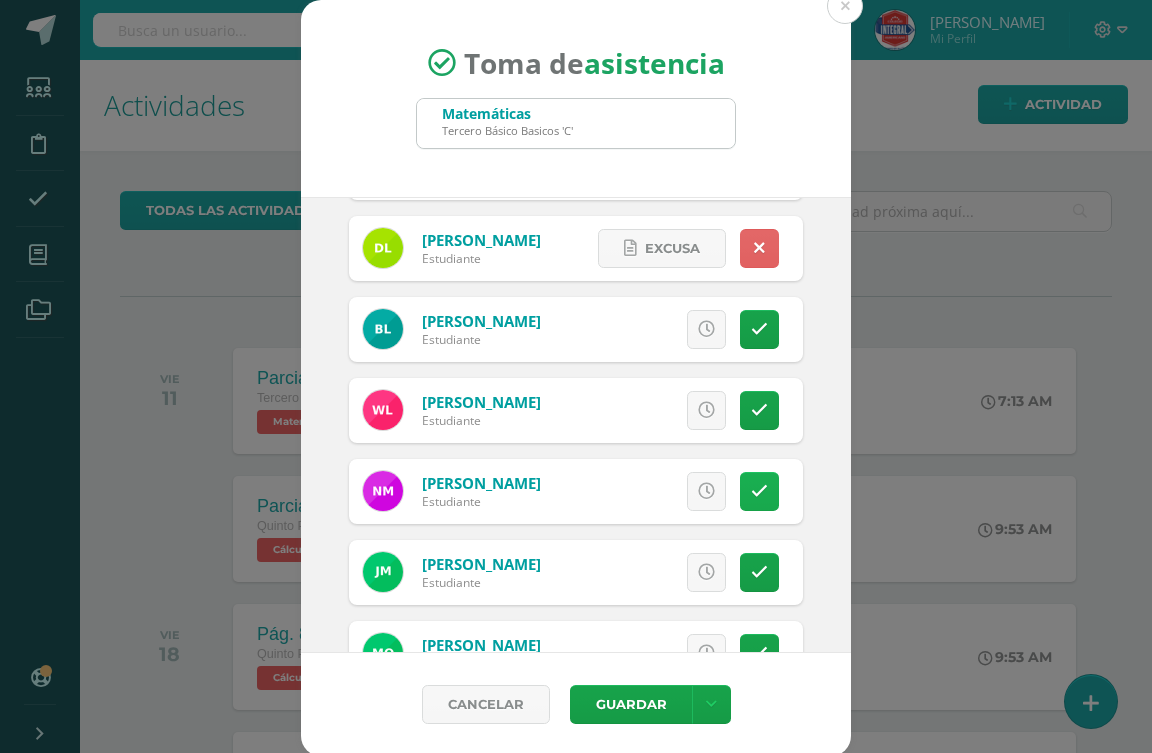 click at bounding box center [759, 491] 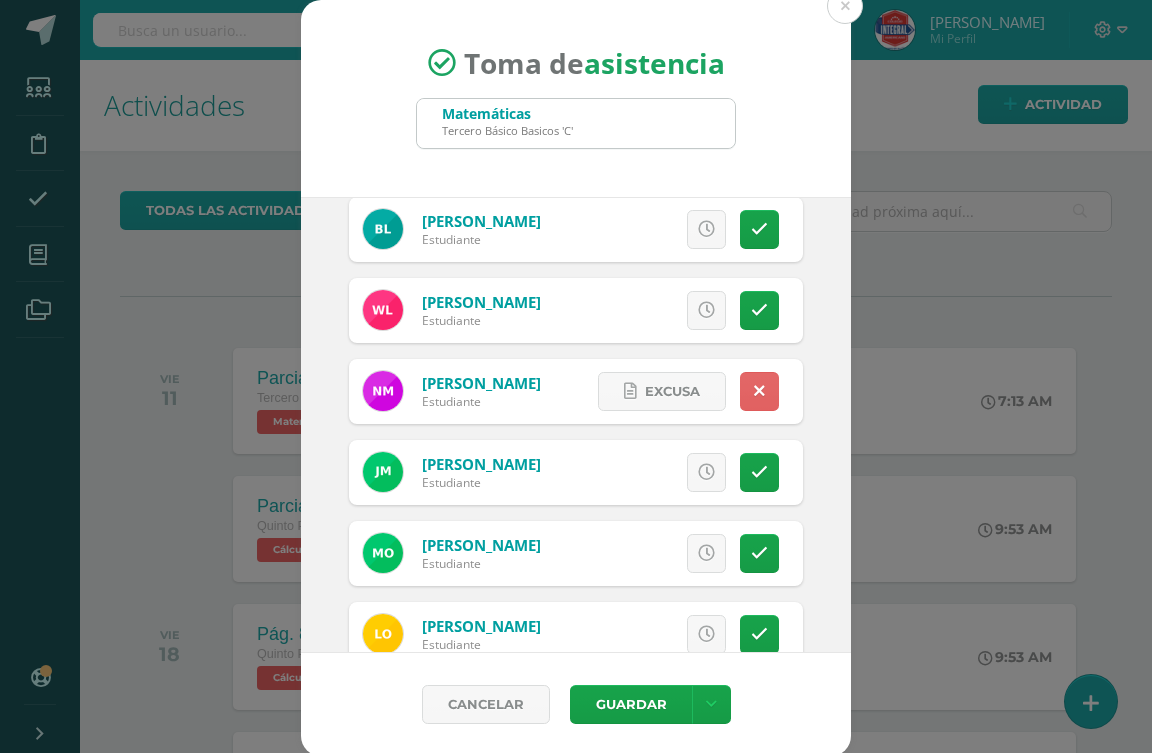 scroll, scrollTop: 1000, scrollLeft: 0, axis: vertical 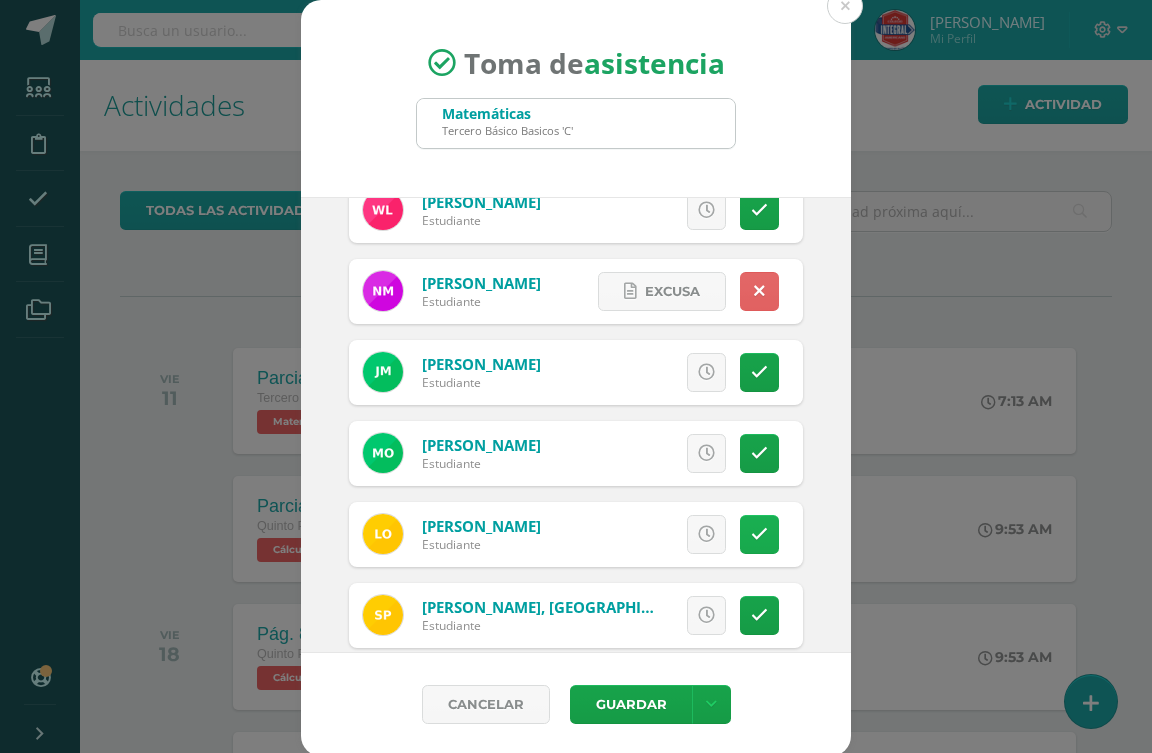 click at bounding box center (759, 534) 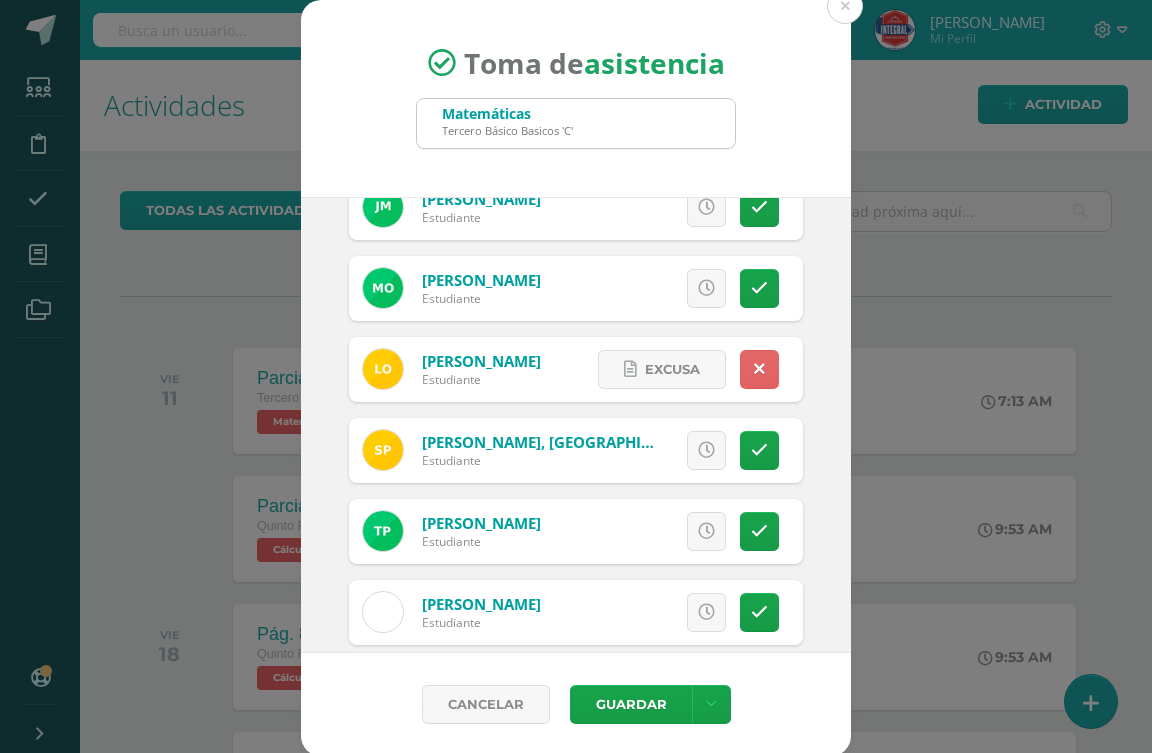 scroll, scrollTop: 1200, scrollLeft: 0, axis: vertical 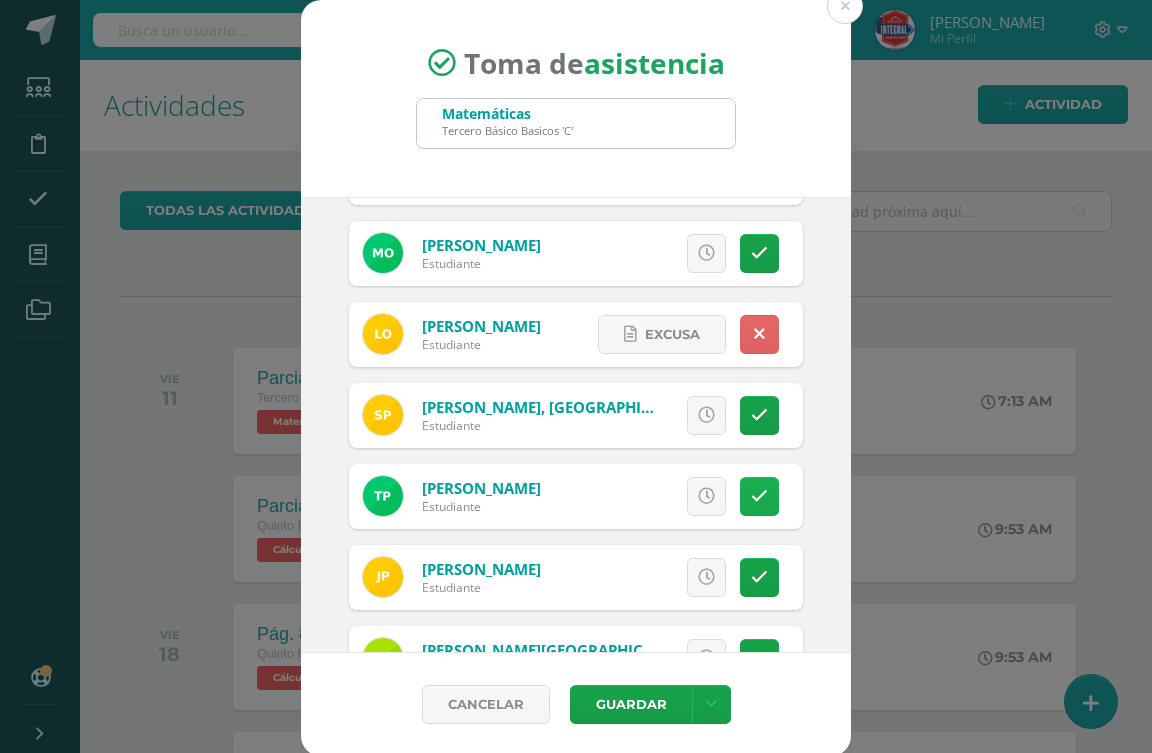 click at bounding box center [759, 496] 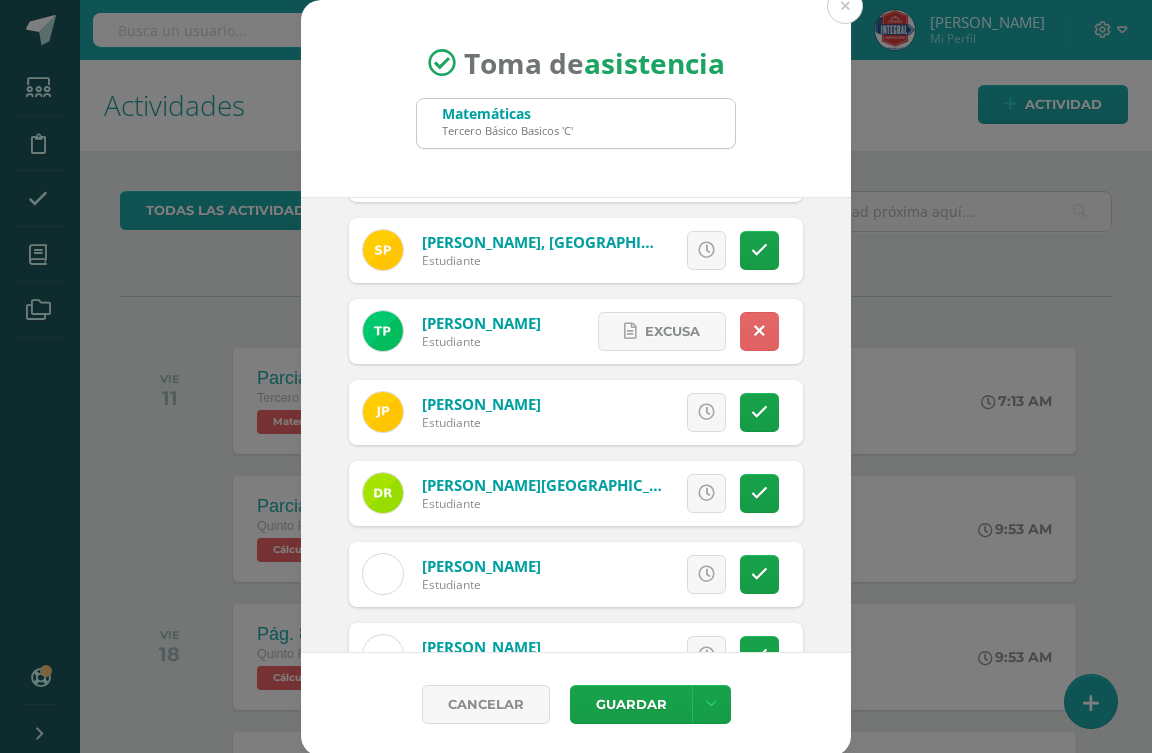 scroll, scrollTop: 1400, scrollLeft: 0, axis: vertical 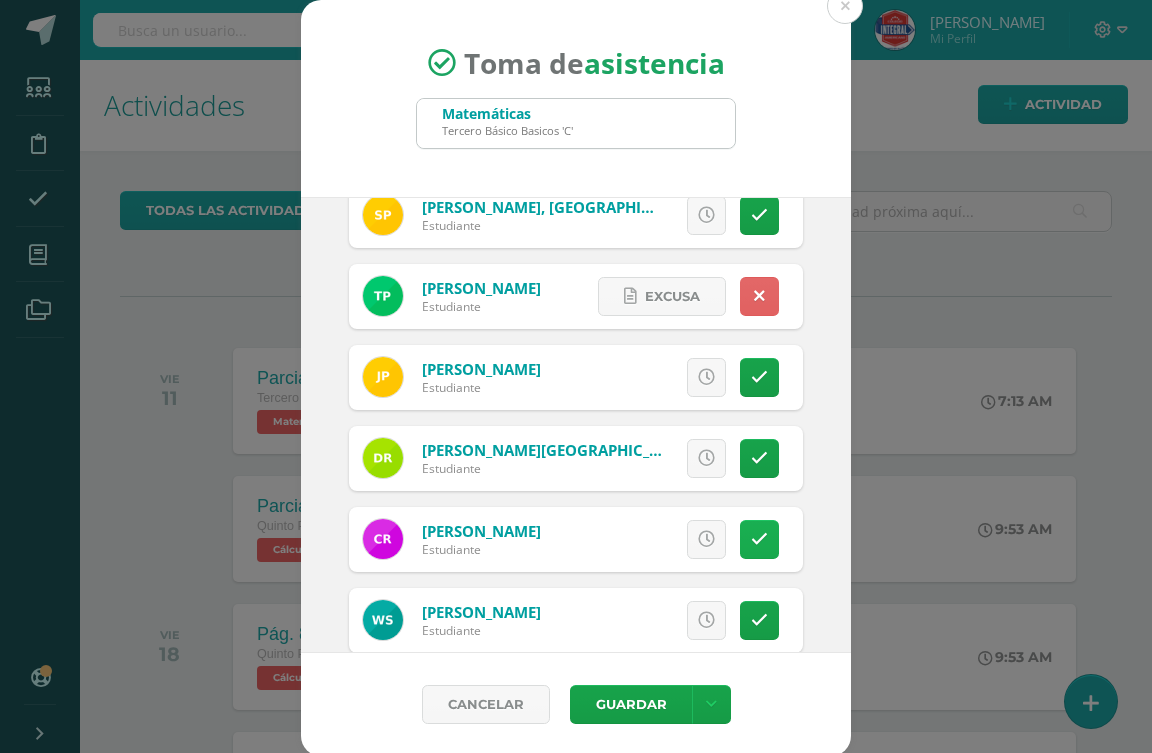 click at bounding box center (759, 539) 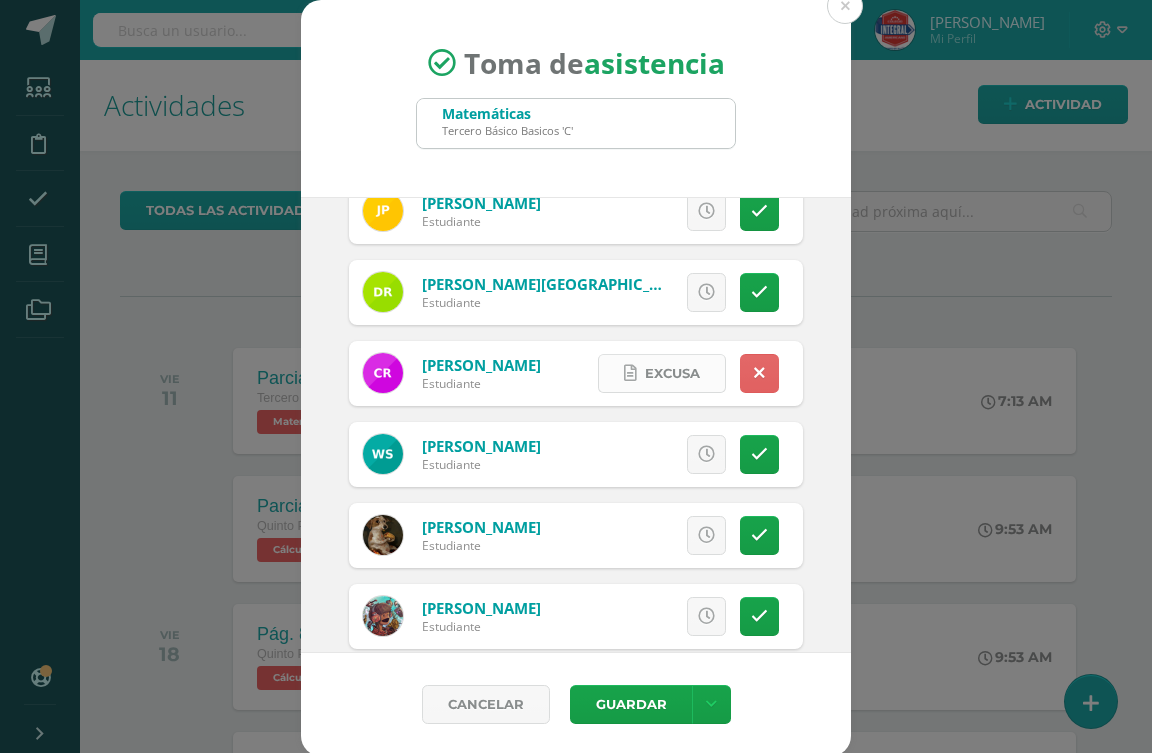 scroll, scrollTop: 1600, scrollLeft: 0, axis: vertical 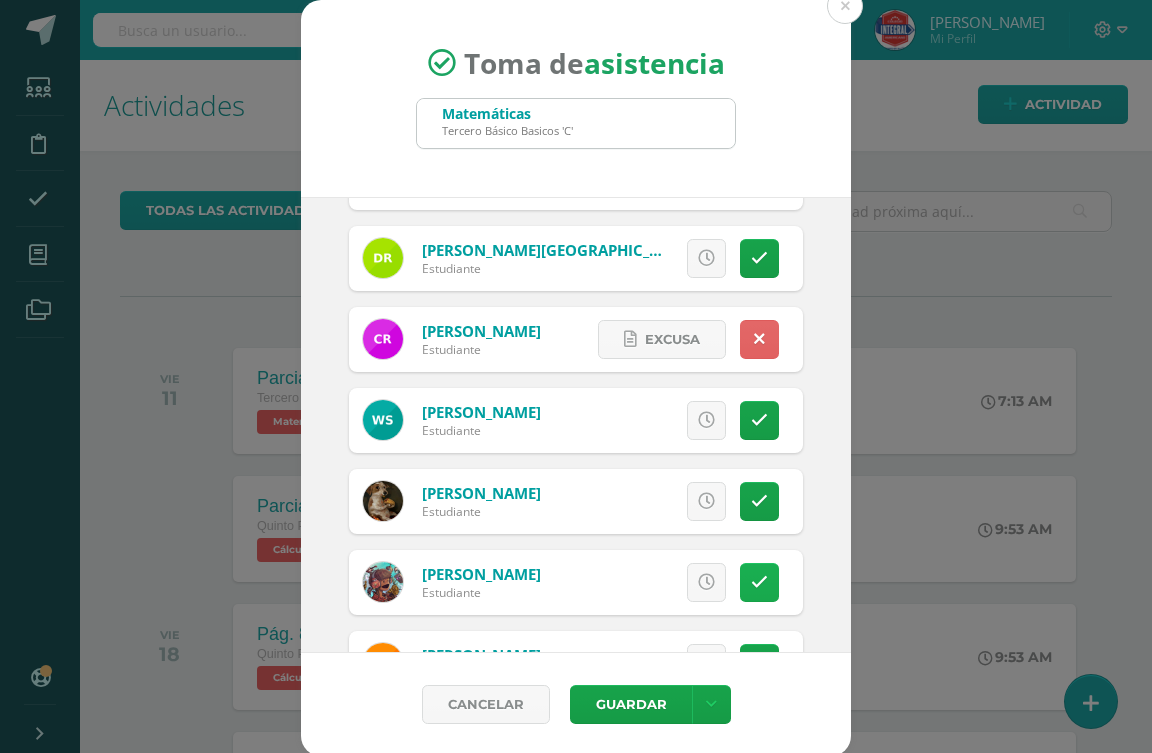 click at bounding box center [759, 582] 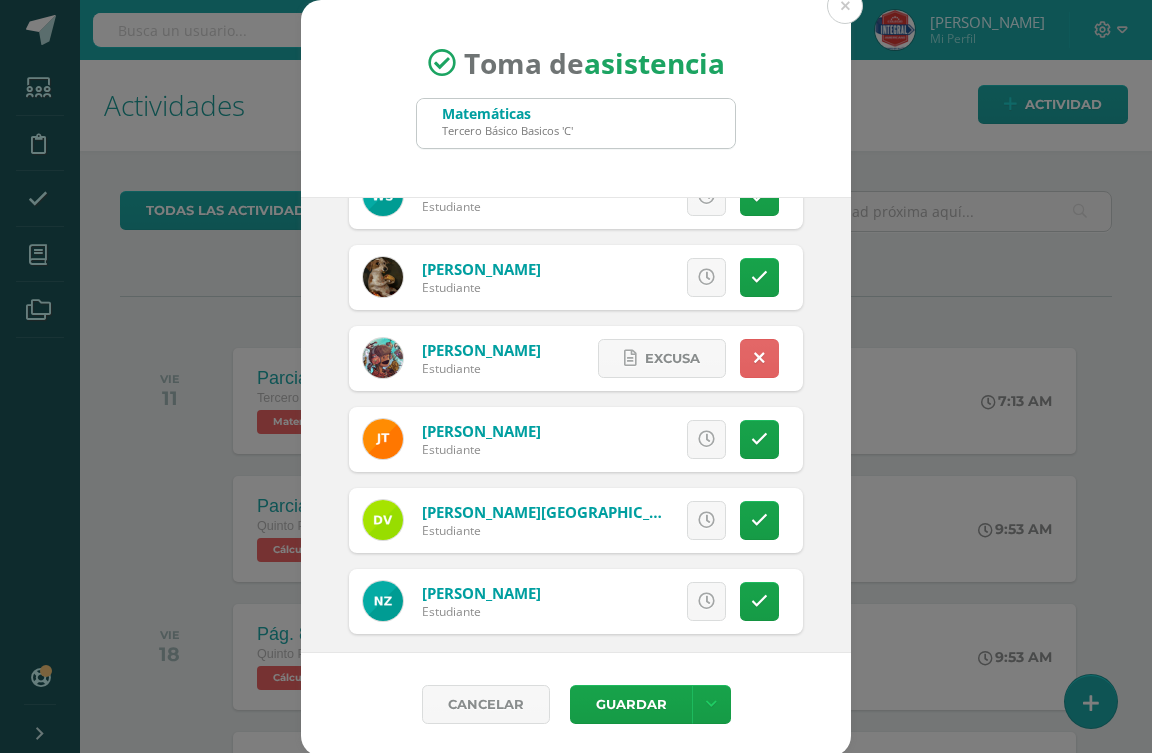 scroll, scrollTop: 1838, scrollLeft: 0, axis: vertical 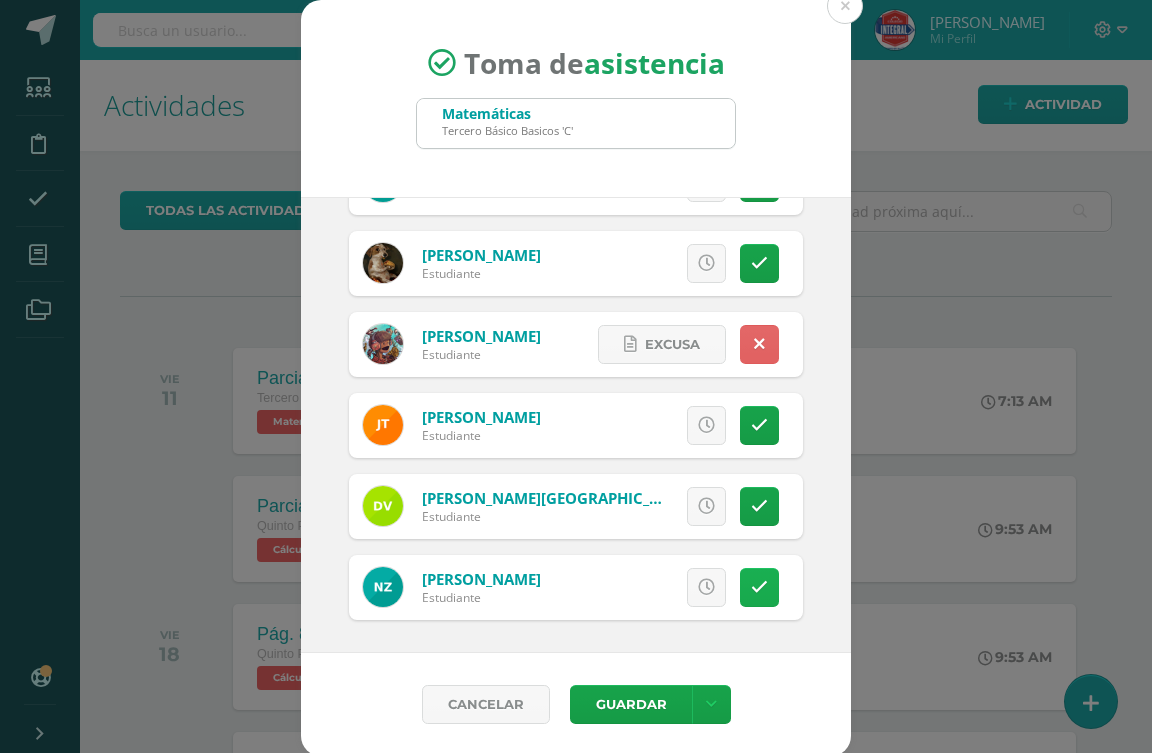 click at bounding box center [759, 587] 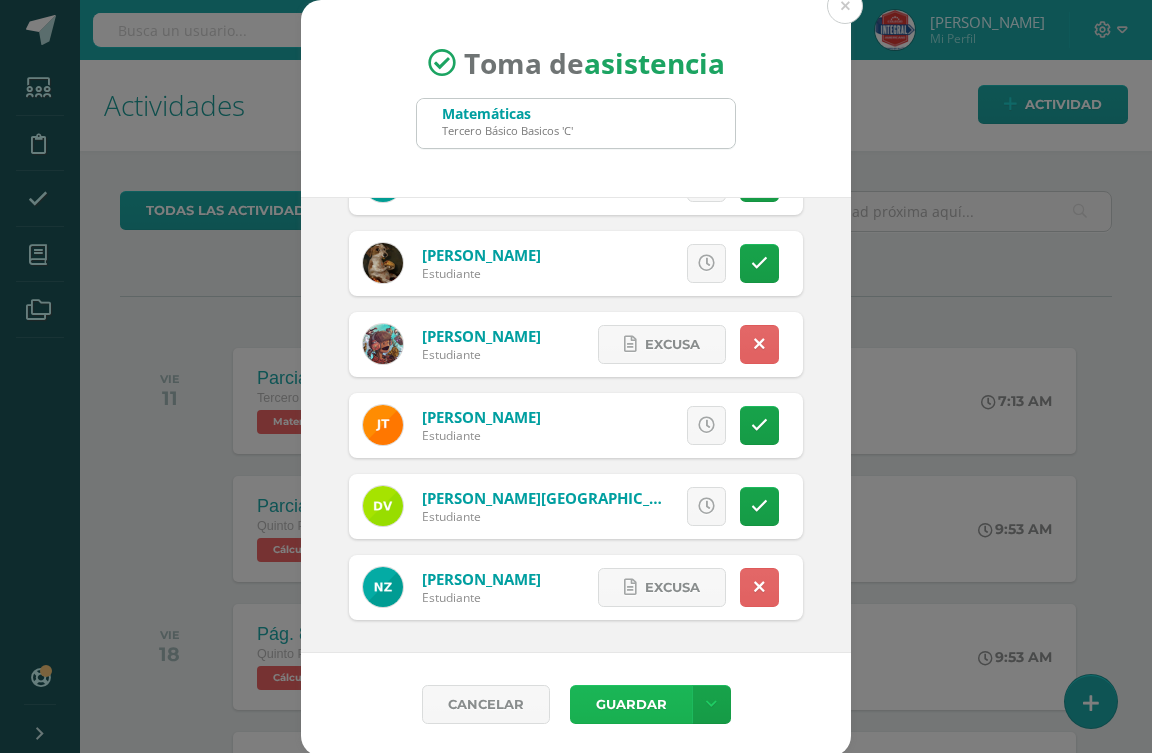 click on "Guardar" at bounding box center [631, 704] 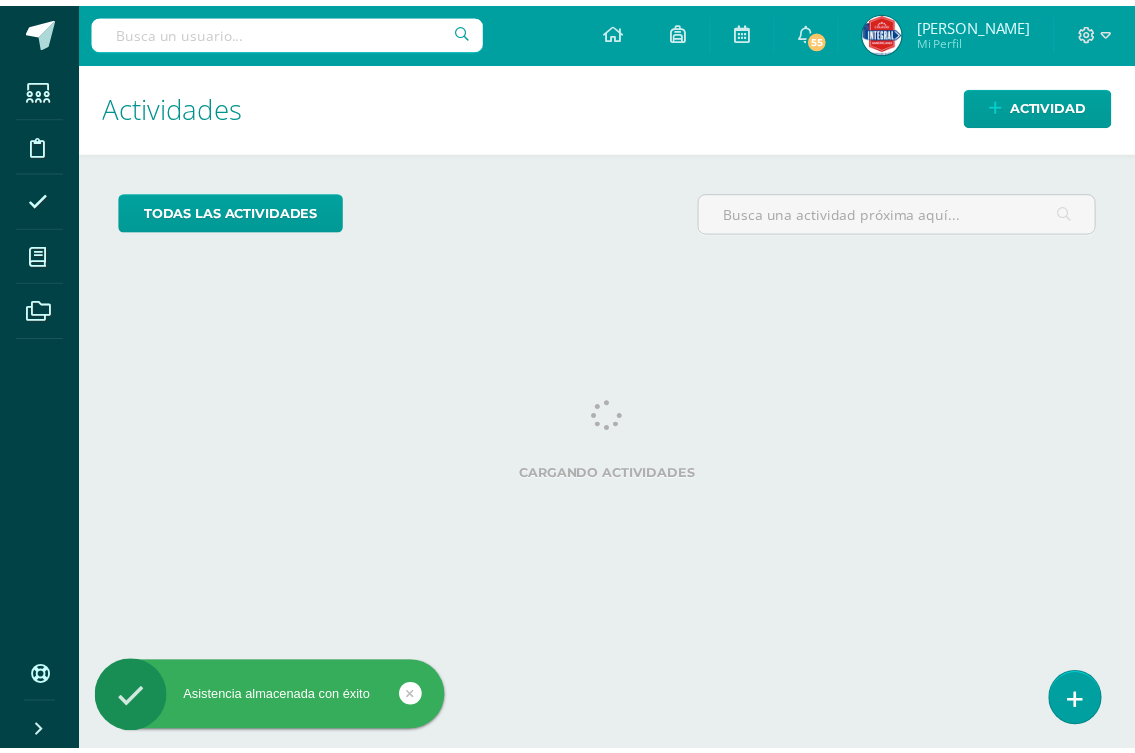scroll, scrollTop: 0, scrollLeft: 0, axis: both 